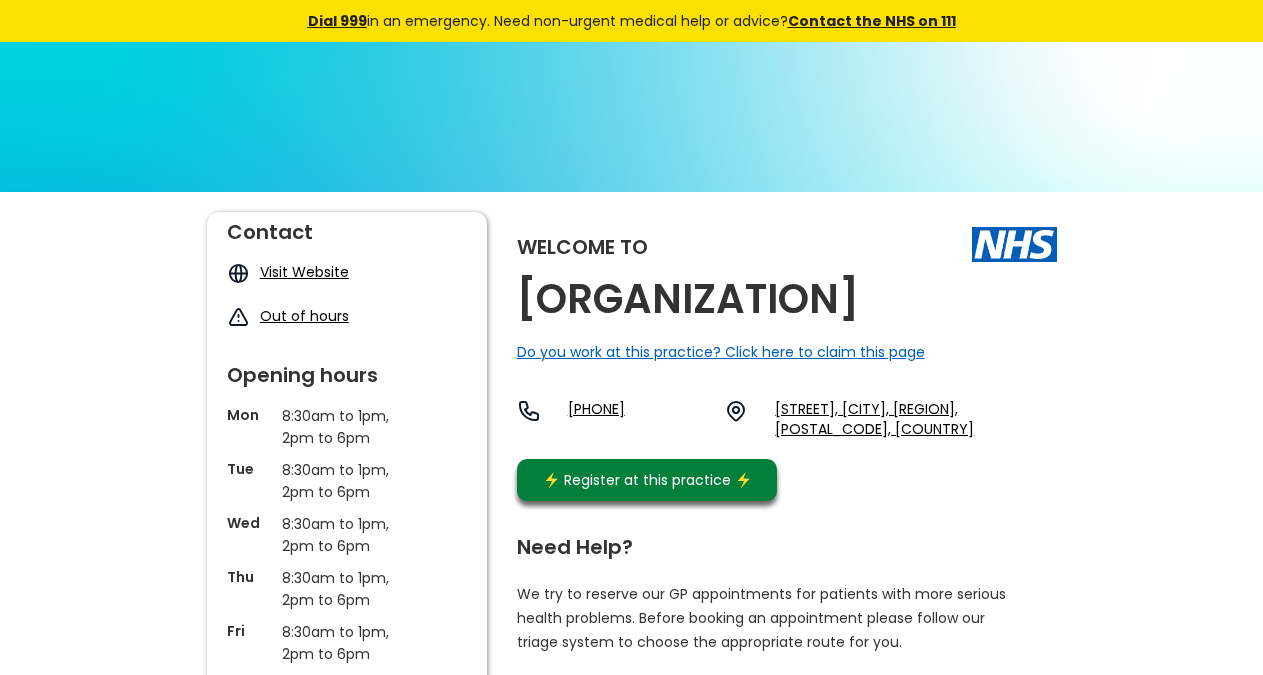 scroll, scrollTop: 0, scrollLeft: 0, axis: both 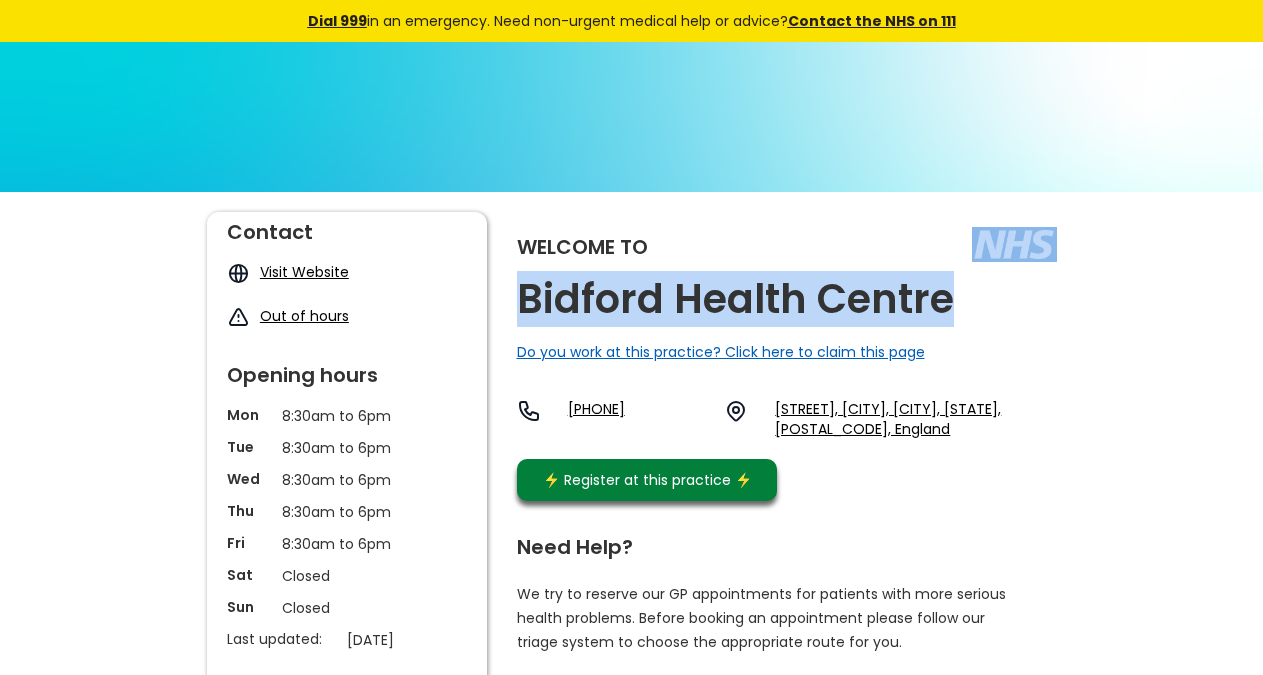 copy on "Bidford Health Centre" 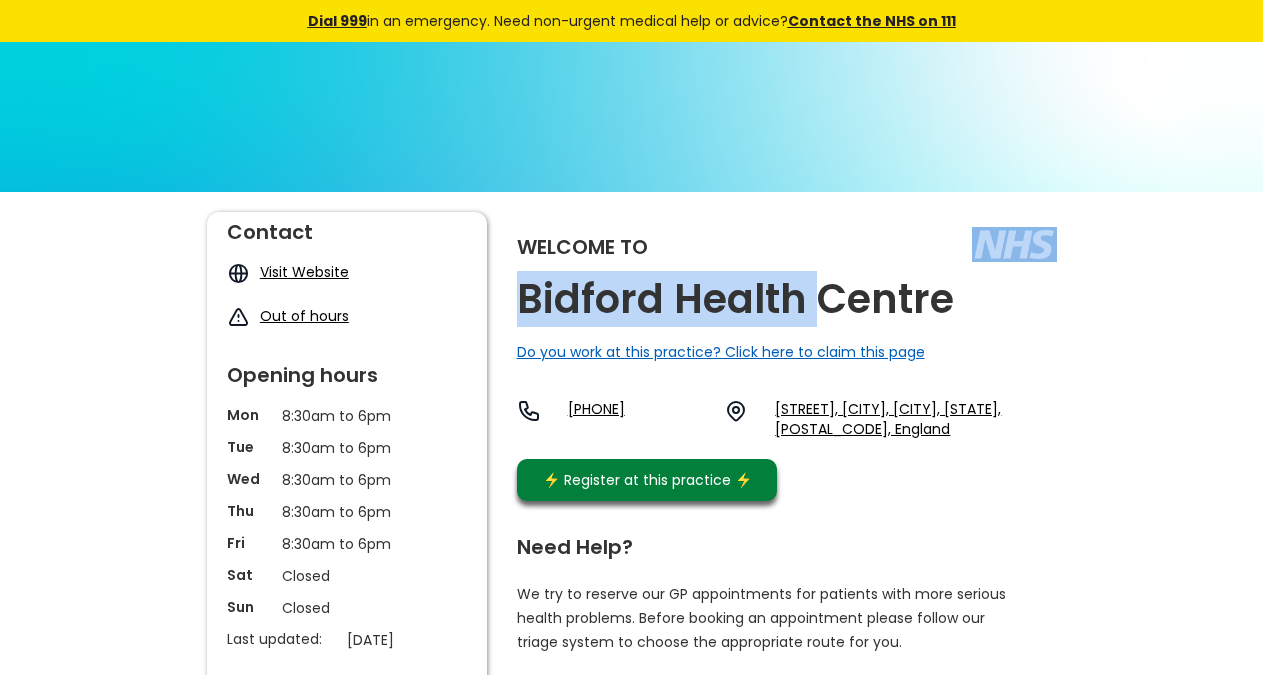 drag, startPoint x: 972, startPoint y: 287, endPoint x: 825, endPoint y: 311, distance: 148.9463 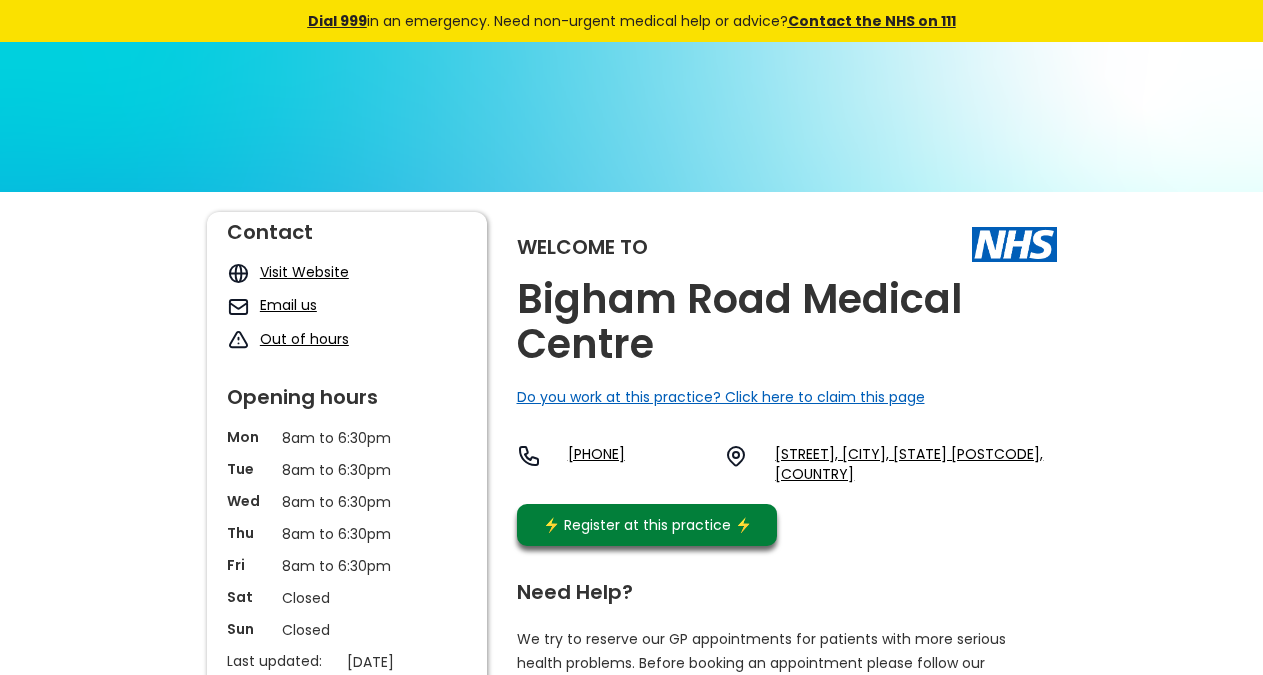 scroll, scrollTop: 0, scrollLeft: 0, axis: both 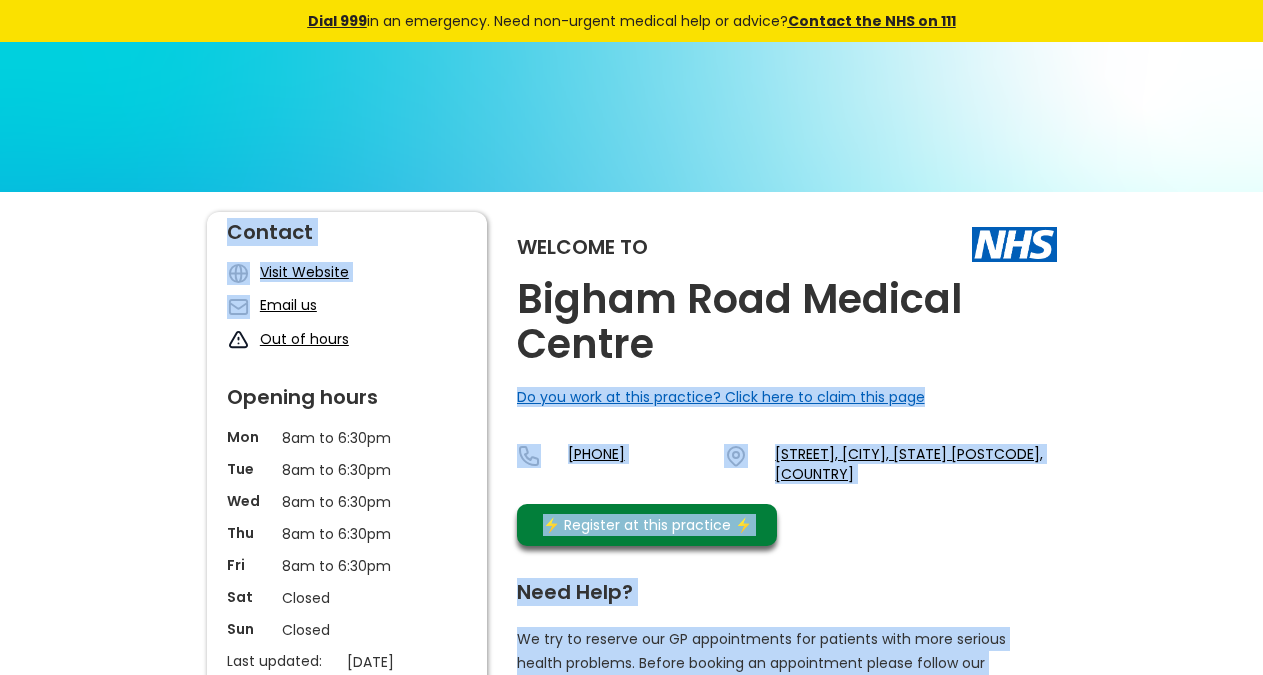 copy on "Do you work at this practice? Click here to claim this page 0151 2631737 Bigham Road, Liverpool, L6 6dw, England ⚡️ Register at this practice ⚡️ Need Help? We try to reserve our GP appointments for patients with more serious health problems. Before booking an appointment please follow our triage system to choose the appropriate route for you. Find out more Book an appointment Speak to a doctor, nurse or a different clinician. Repeat prescriptions Find out how to renew your repeat prescriptions. Admin enquiries Receive your test results, get a referral or tell us you’ve changed your home address. Online health advice Check symptoms, find possible treatments and find out when to seek help. Contact Visit Website" 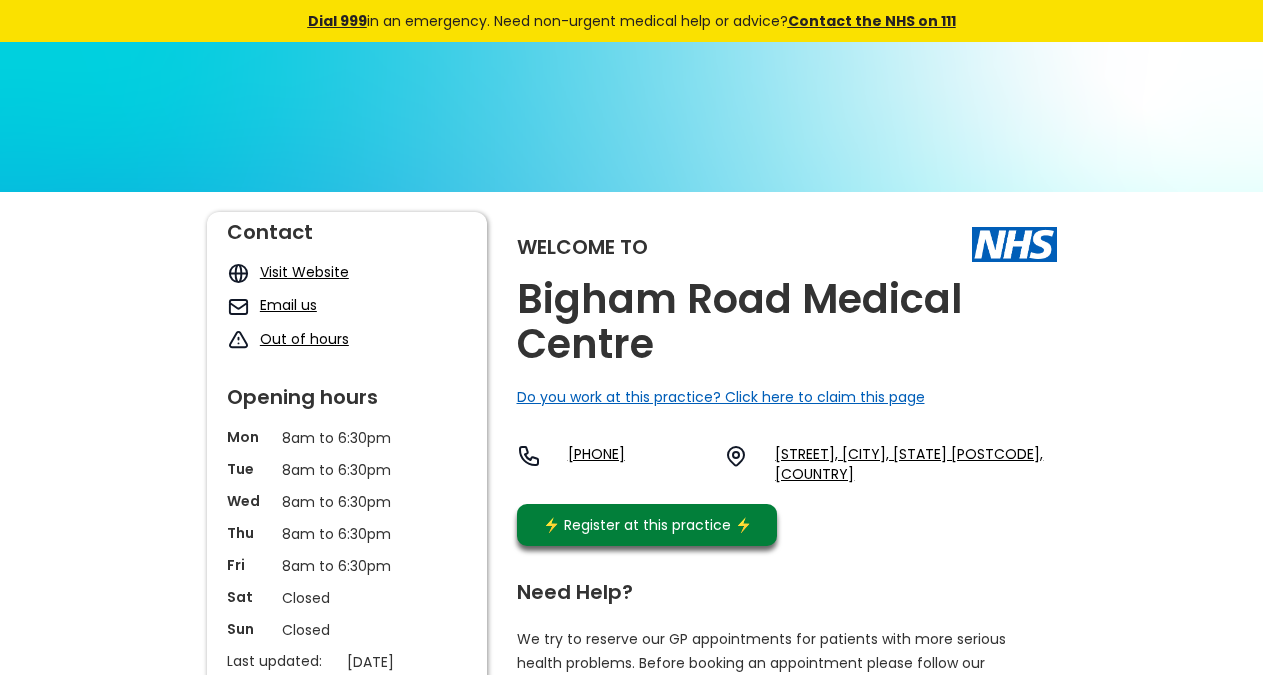 click on "Bigham Road Medical Centre" at bounding box center (787, 322) 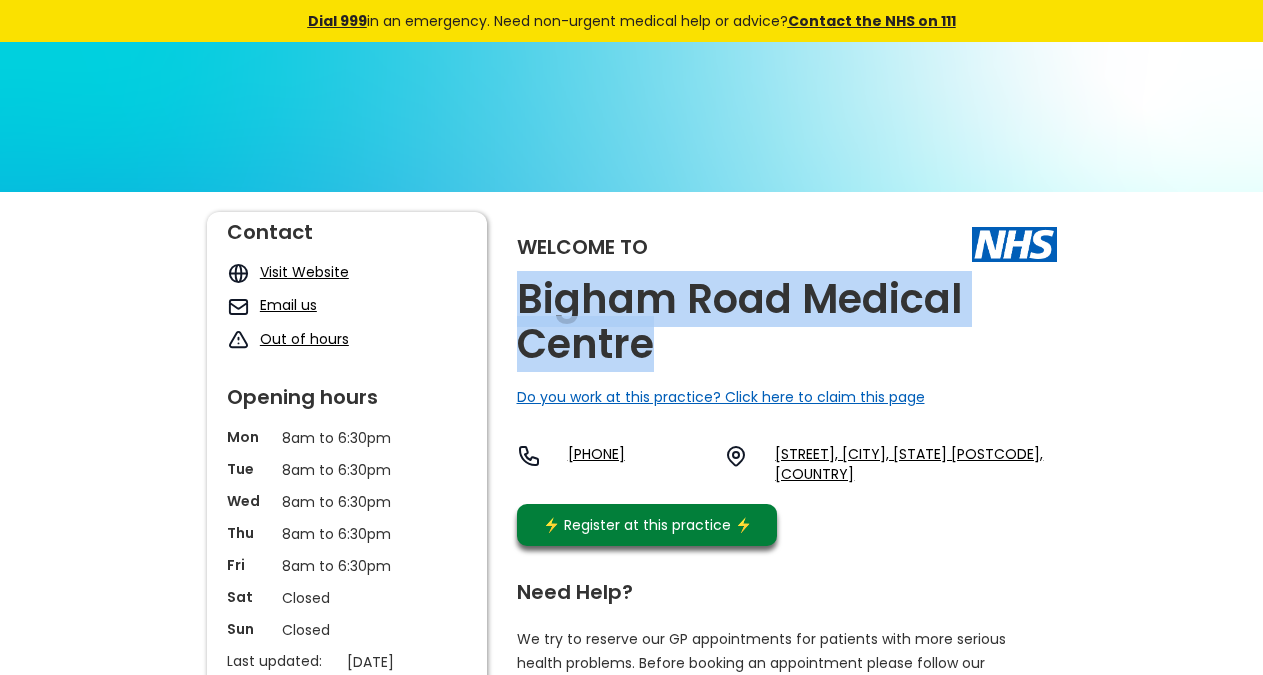 copy on "Bigham Road Medical Centre" 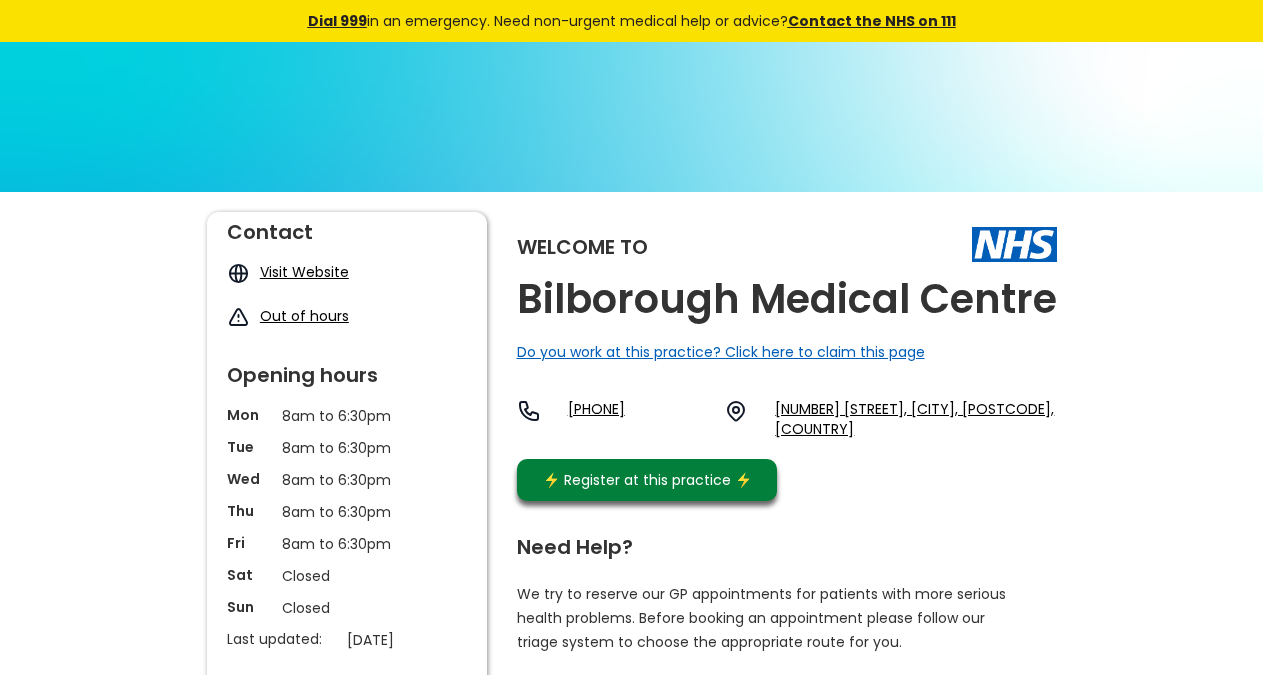 scroll, scrollTop: 0, scrollLeft: 0, axis: both 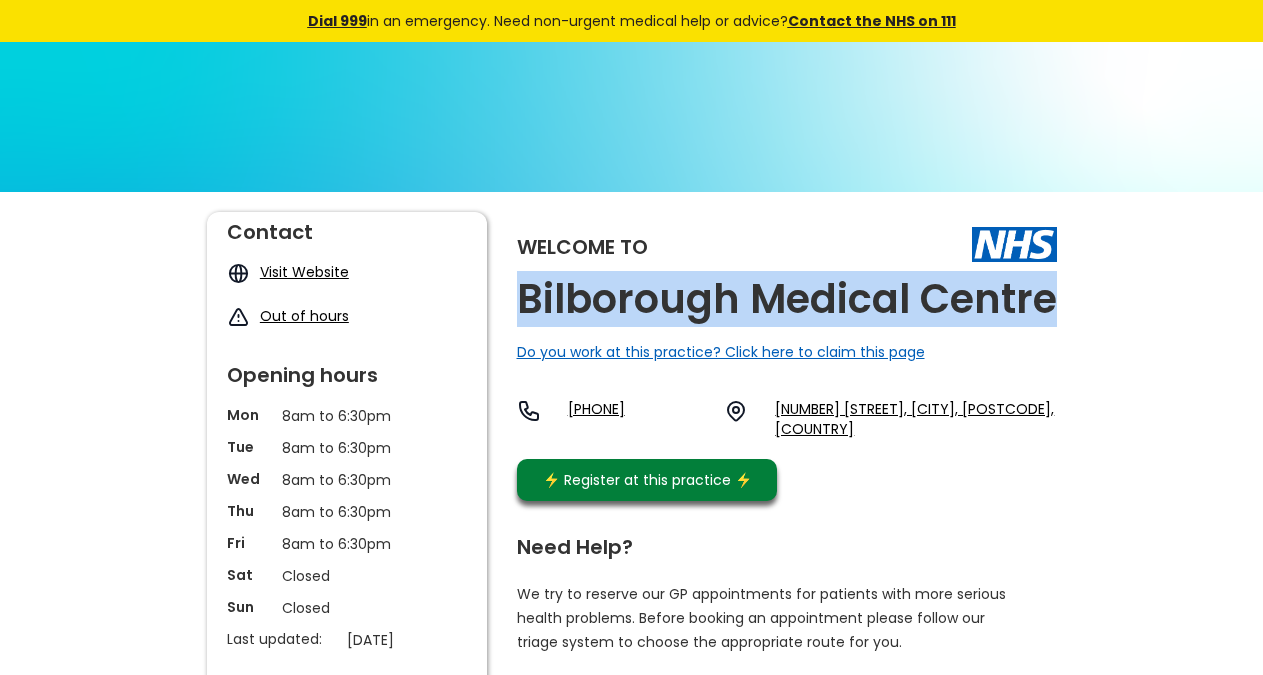 copy on "Bilborough Medical Centre" 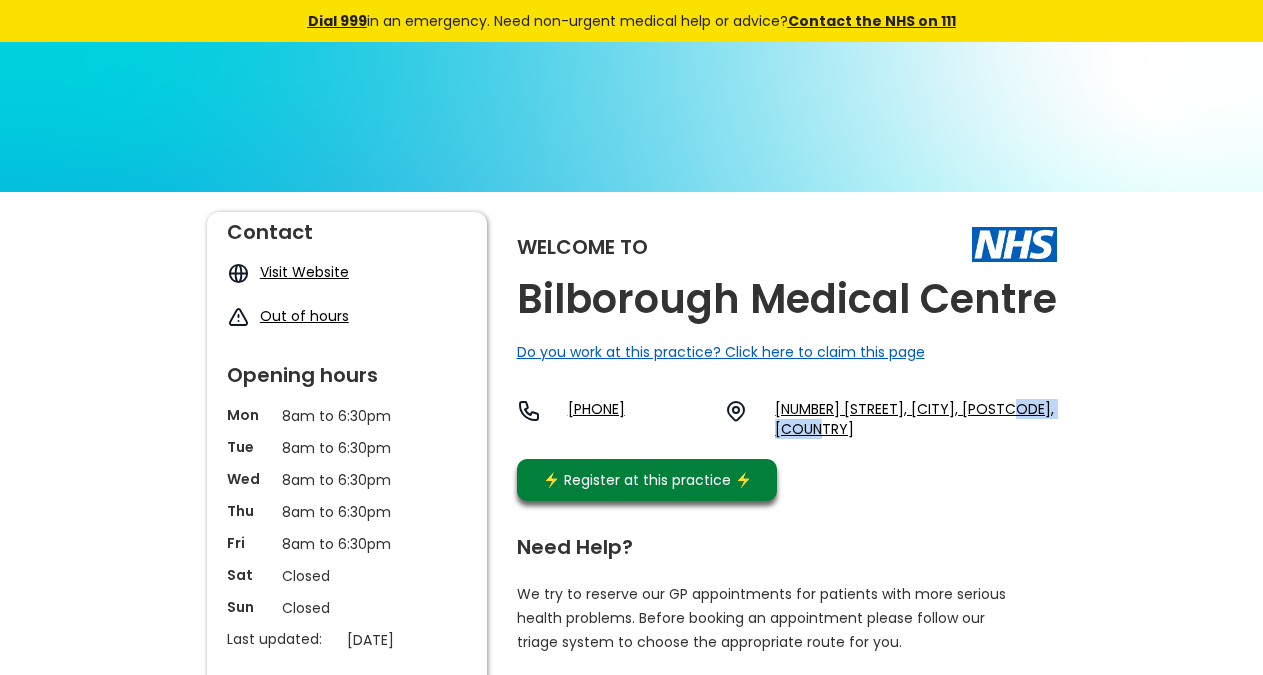 copy on "Ng8 4pn, E" 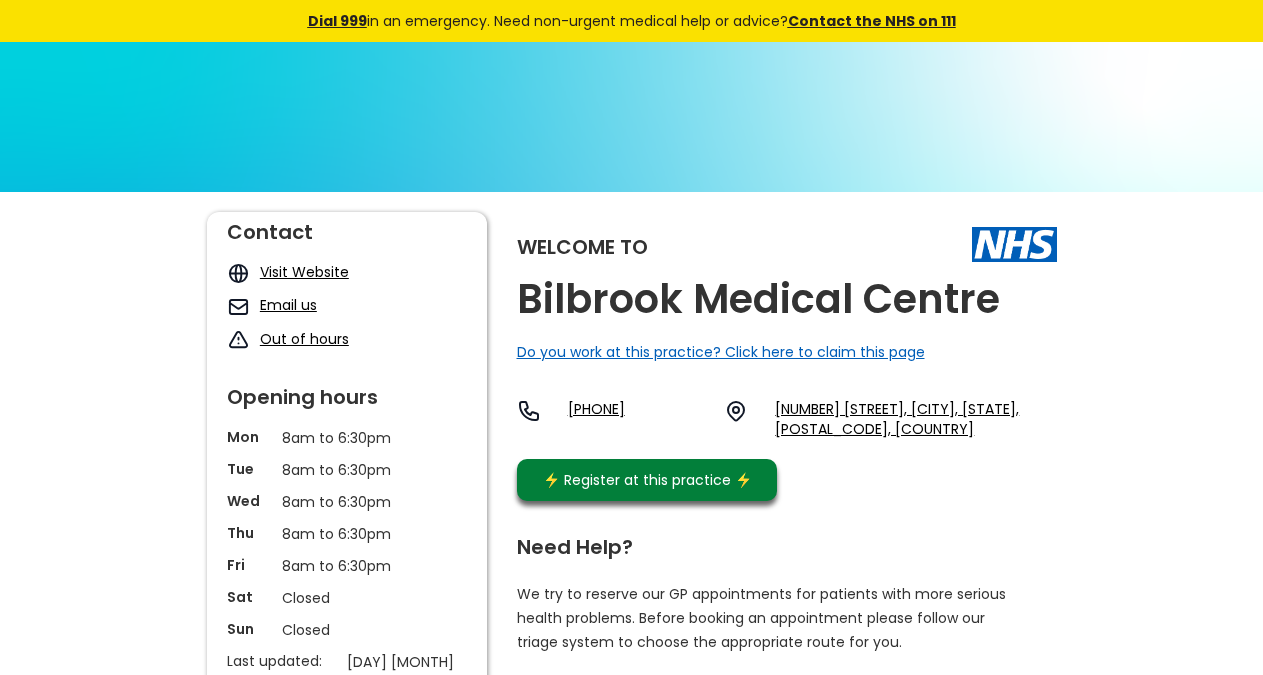scroll, scrollTop: 0, scrollLeft: 0, axis: both 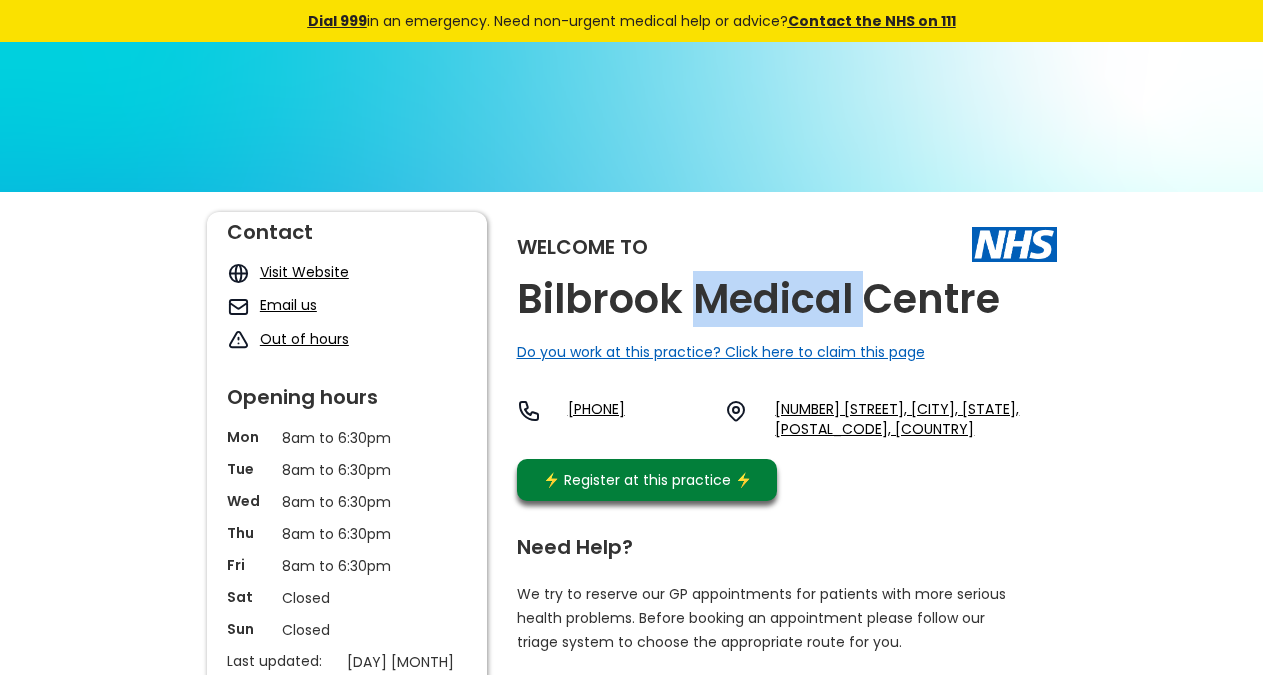click on "Bilbrook Medical Centre" at bounding box center [758, 299] 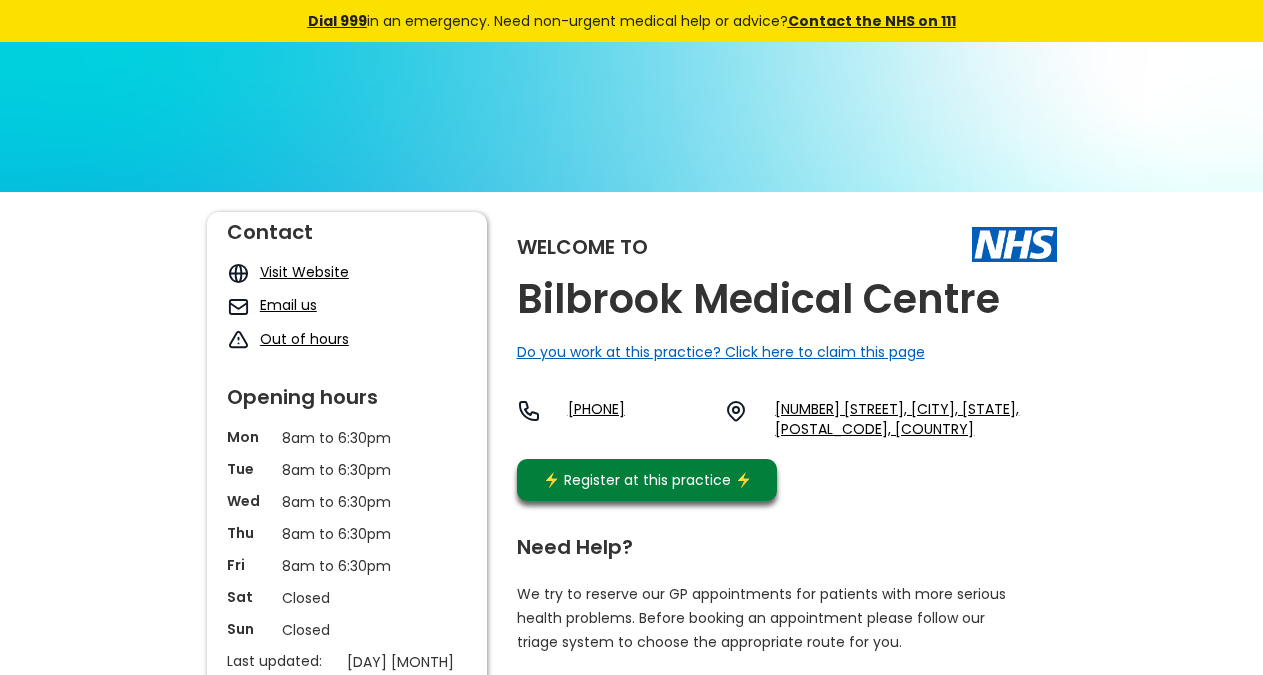 click on "Bilbrook Medical Centre" at bounding box center [758, 299] 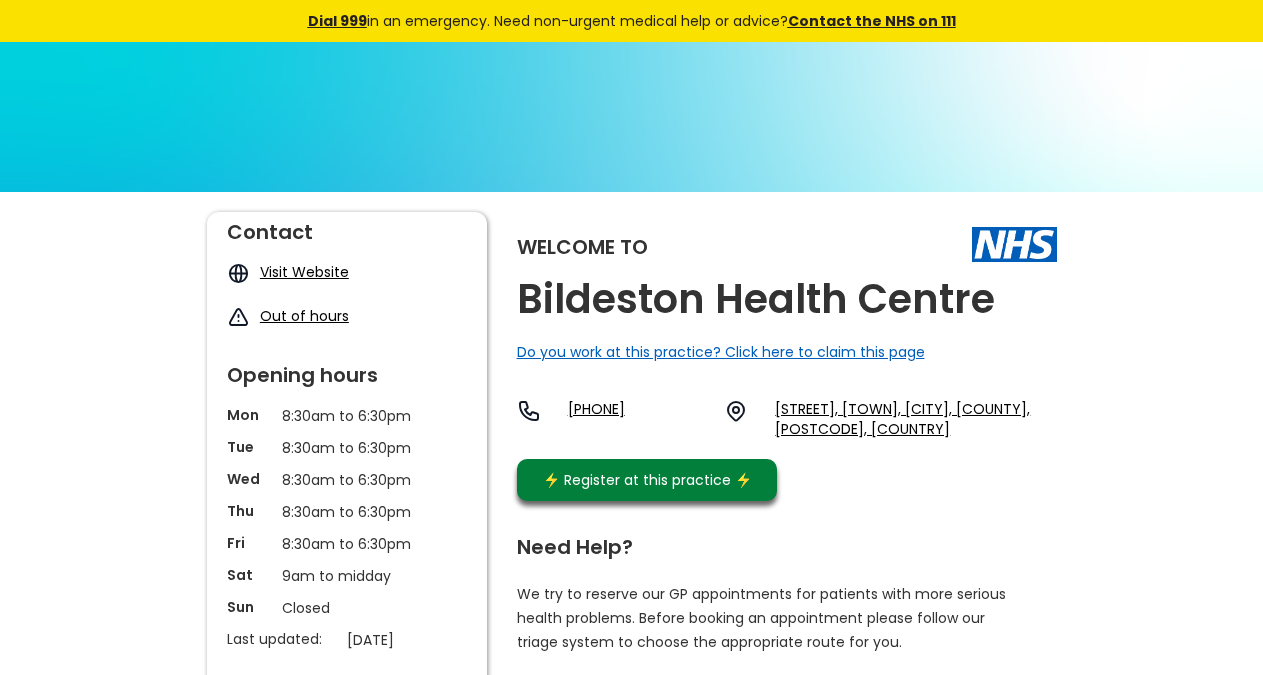 scroll, scrollTop: 0, scrollLeft: 0, axis: both 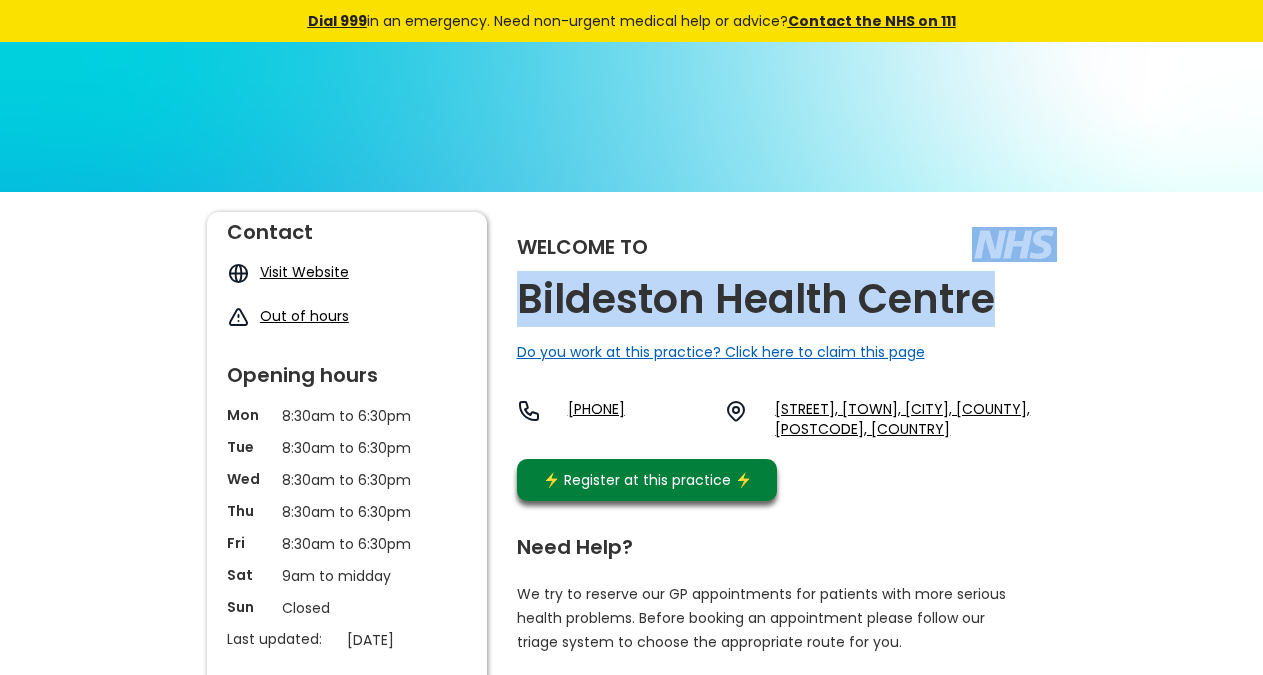 copy on "Bildeston Health Centre" 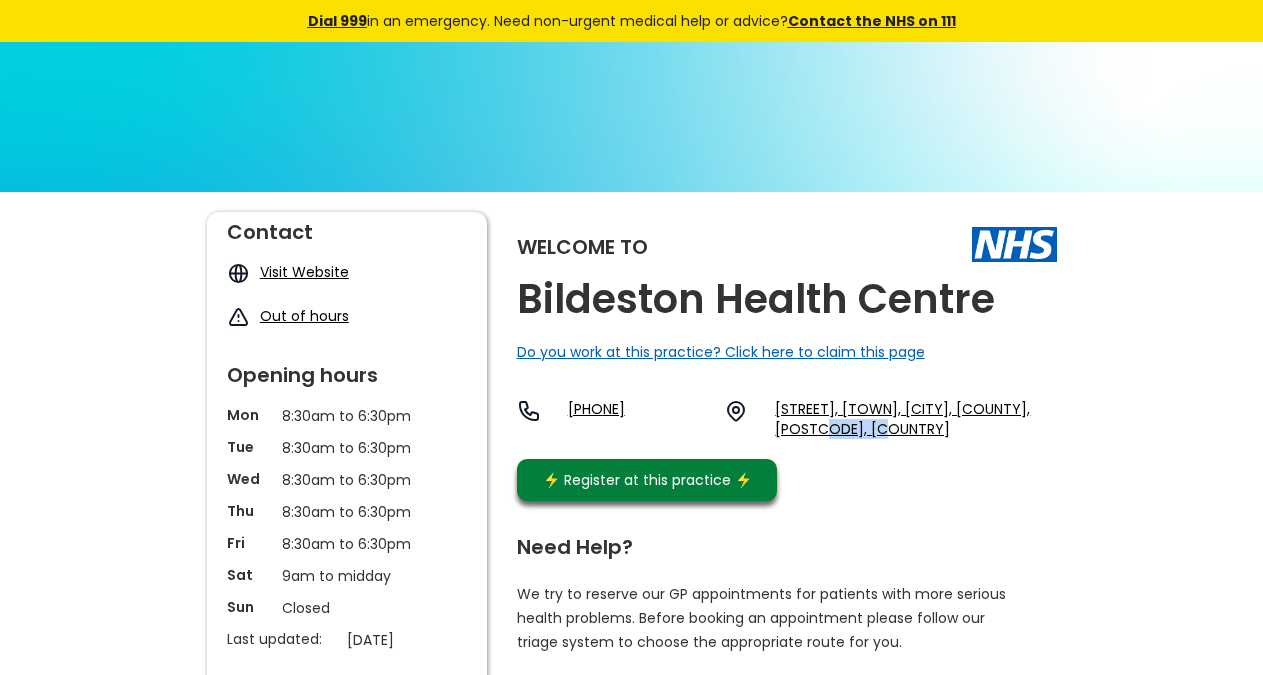 copy on "Ip7 7ex," 